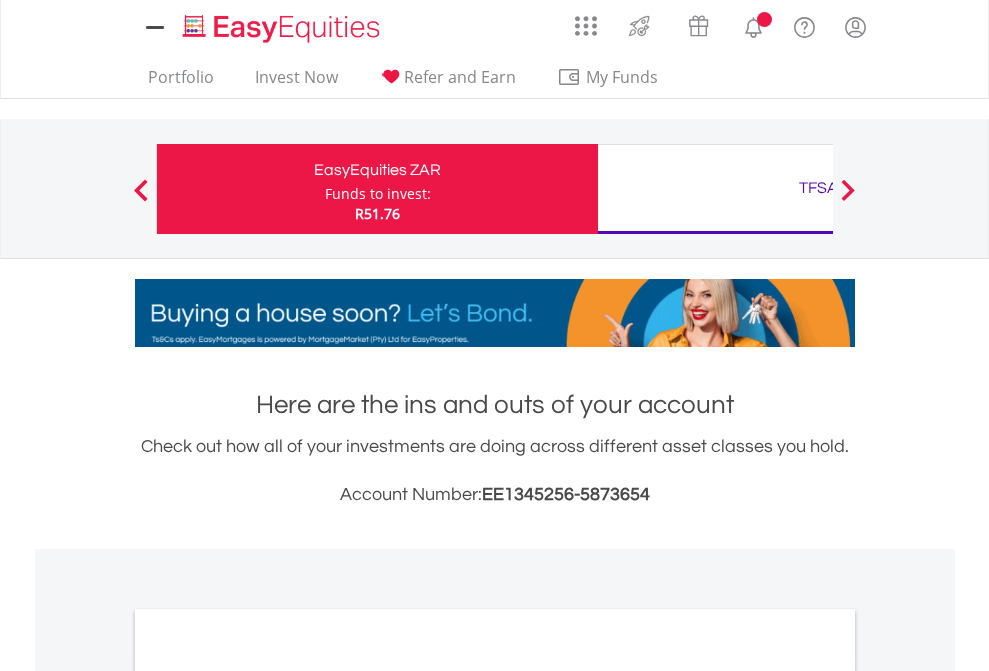 scroll, scrollTop: 0, scrollLeft: 0, axis: both 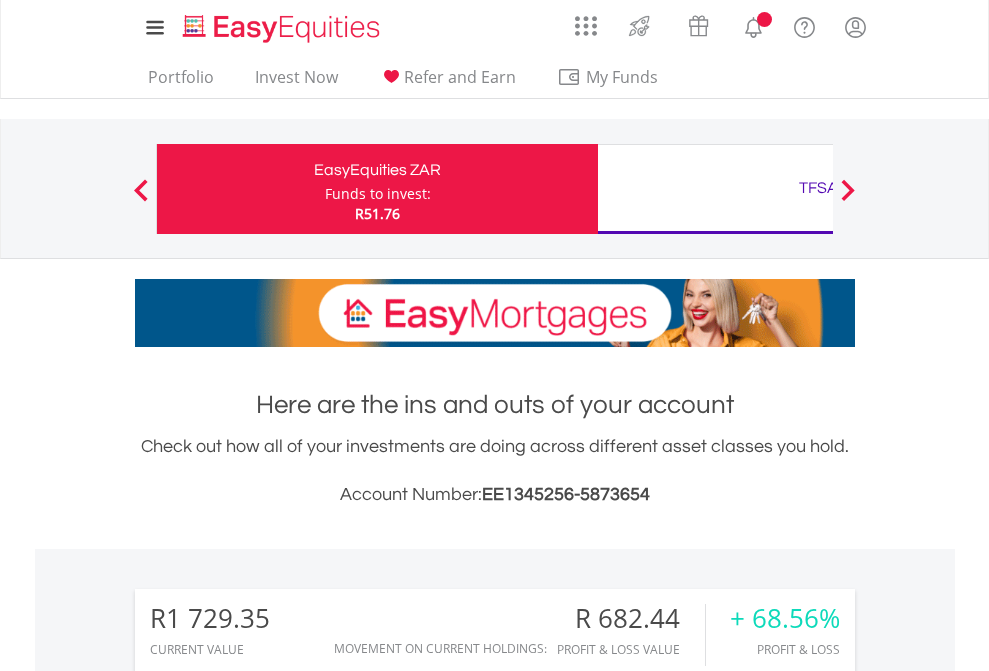 click on "Funds to invest:" at bounding box center [378, 194] 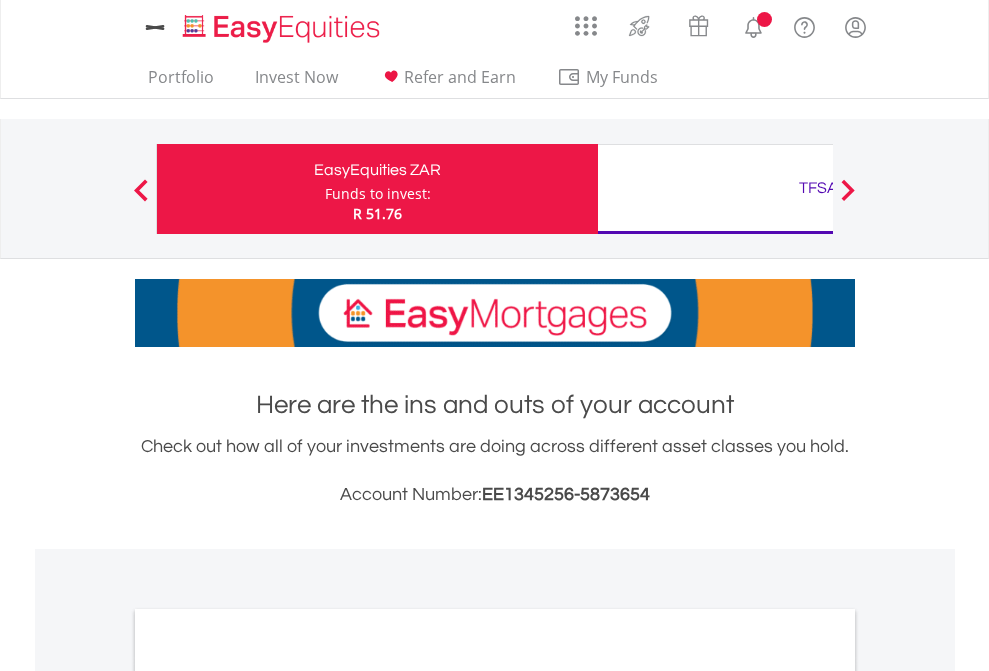 scroll, scrollTop: 0, scrollLeft: 0, axis: both 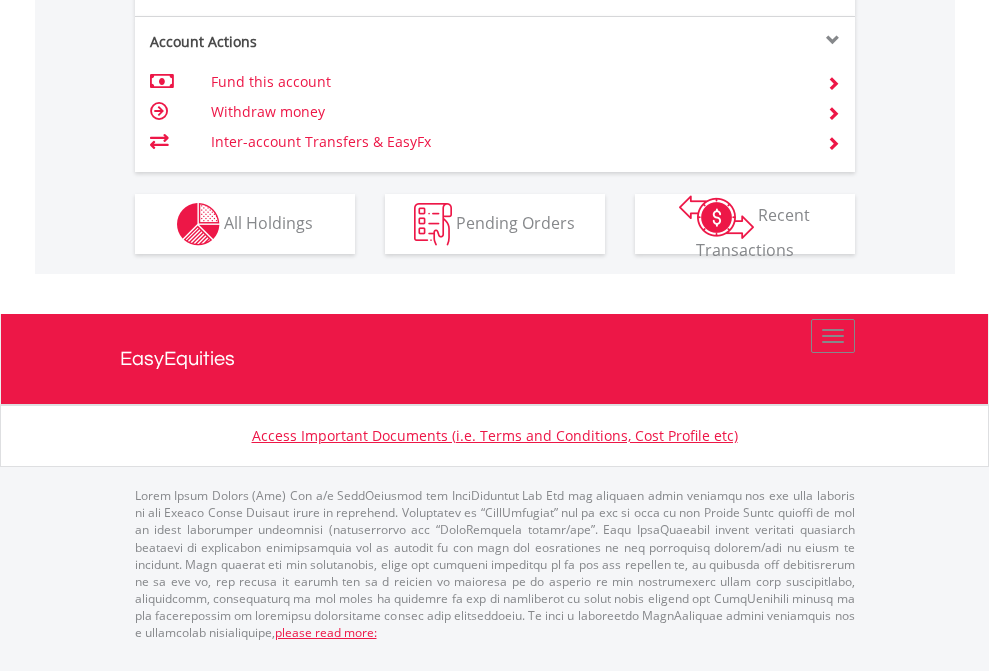 click on "Investment types" at bounding box center (706, -337) 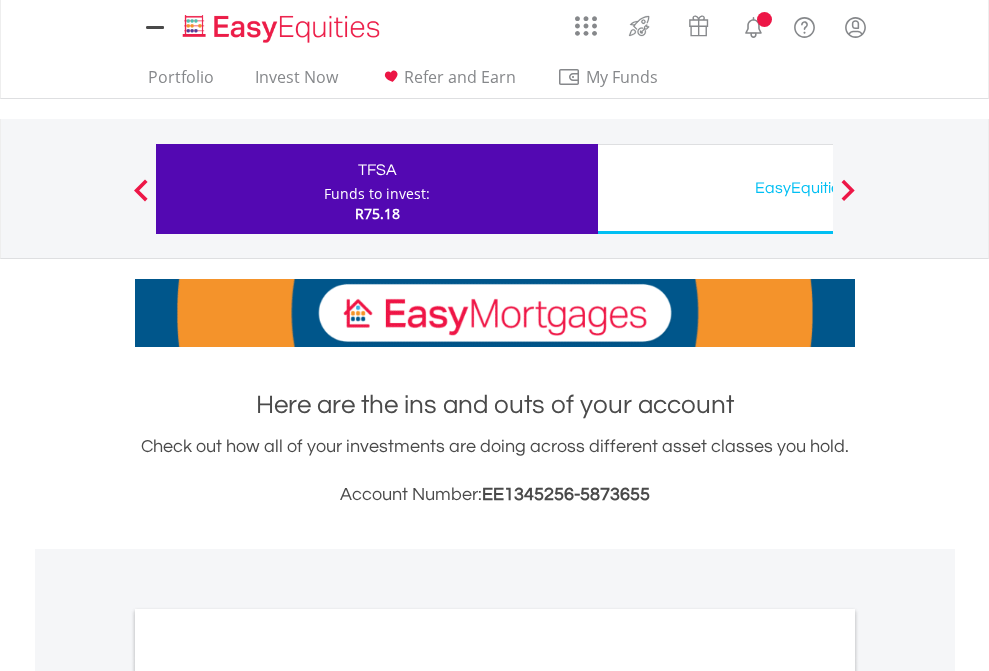 scroll, scrollTop: 0, scrollLeft: 0, axis: both 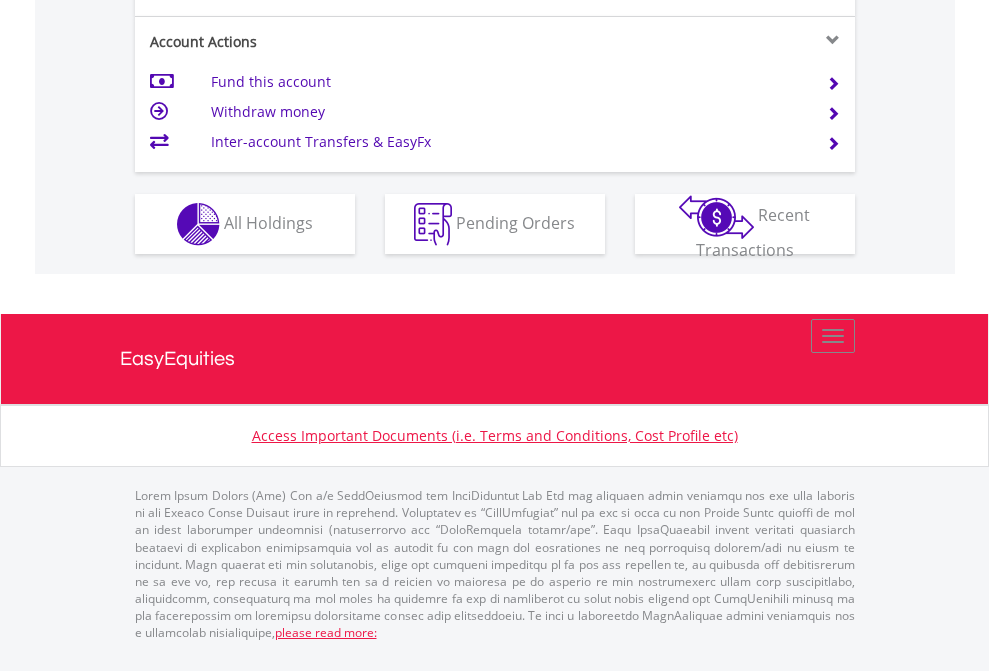 click on "Investment types" at bounding box center [706, -337] 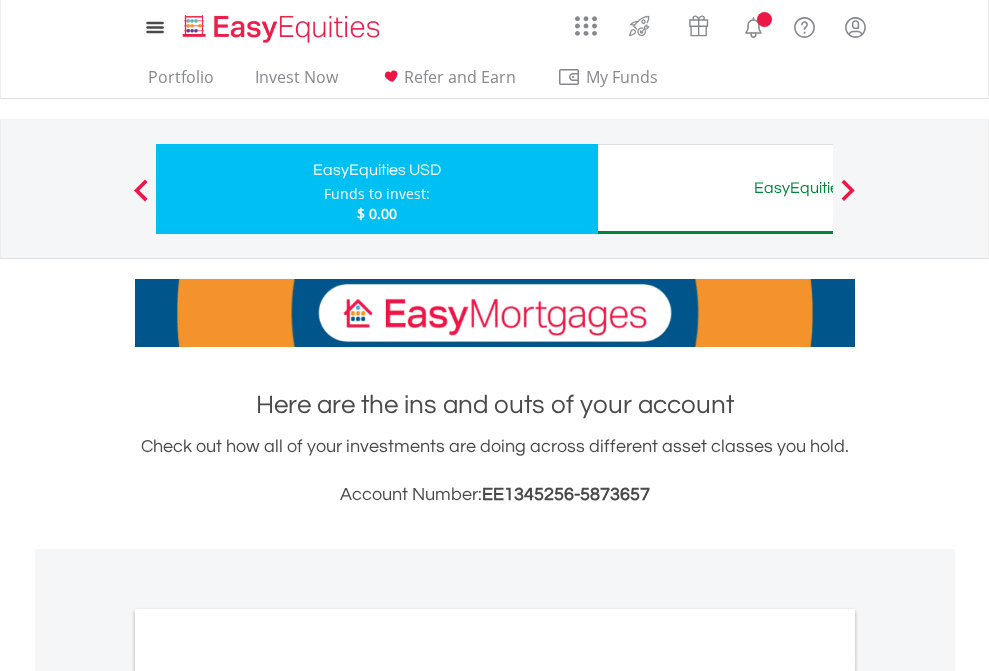 scroll, scrollTop: 0, scrollLeft: 0, axis: both 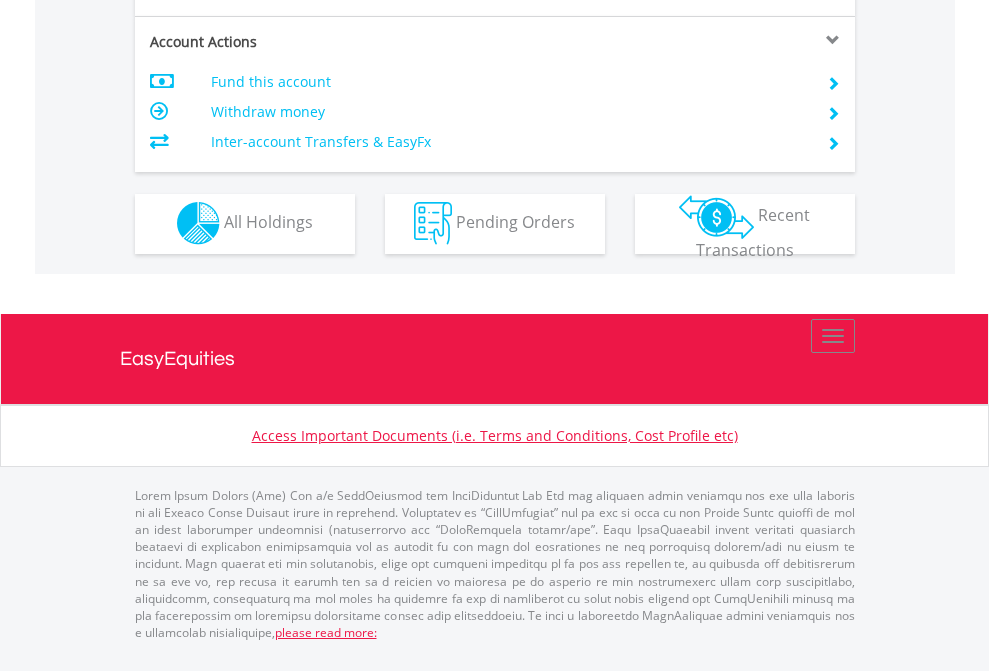 click on "Investment types" at bounding box center (706, -353) 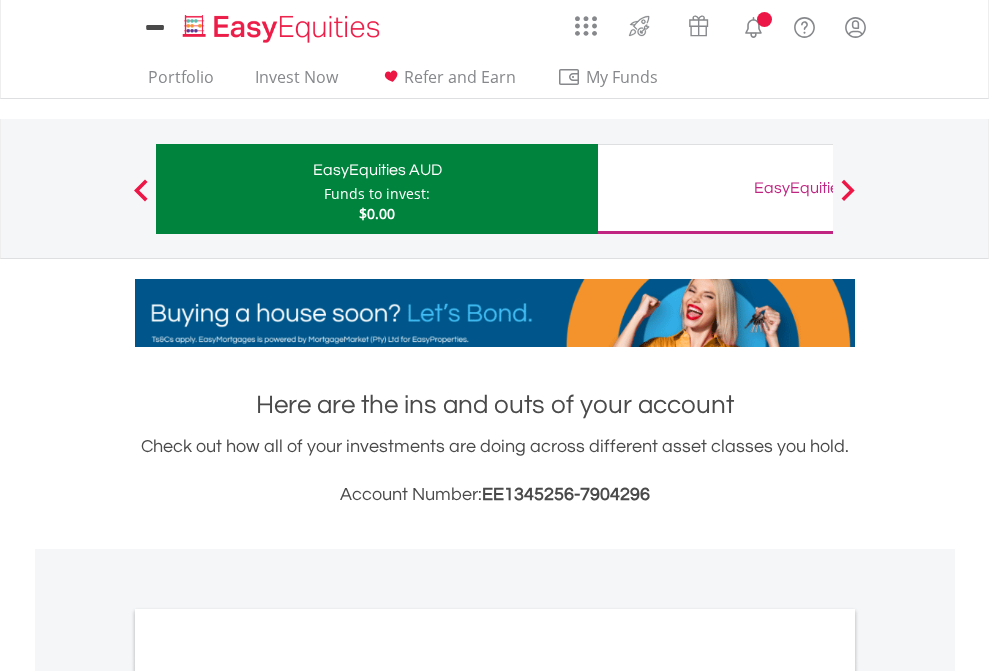 scroll, scrollTop: 0, scrollLeft: 0, axis: both 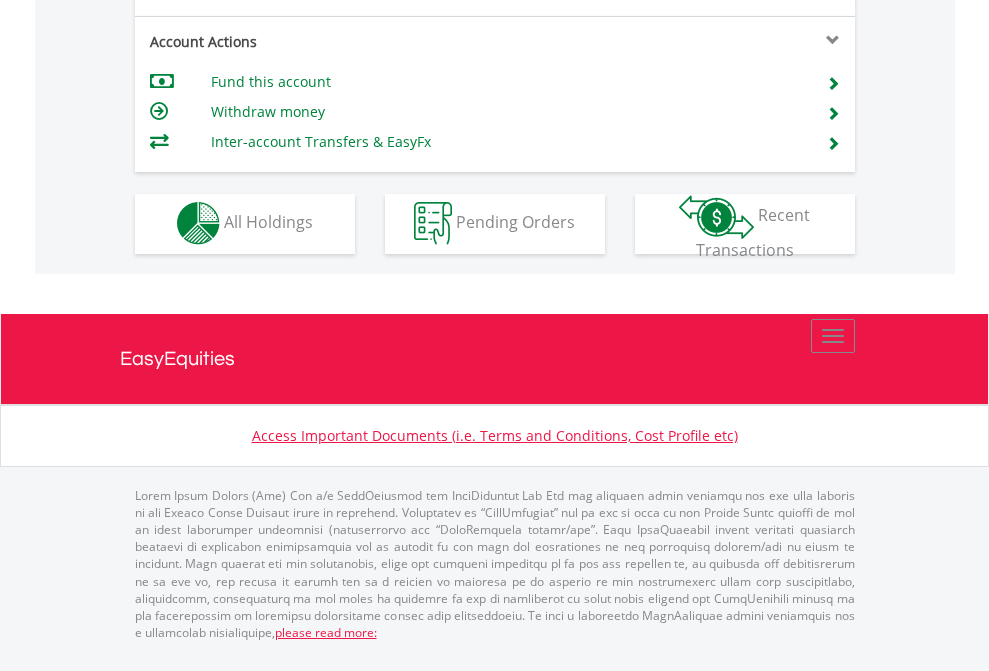 click on "Investment types" at bounding box center [706, -353] 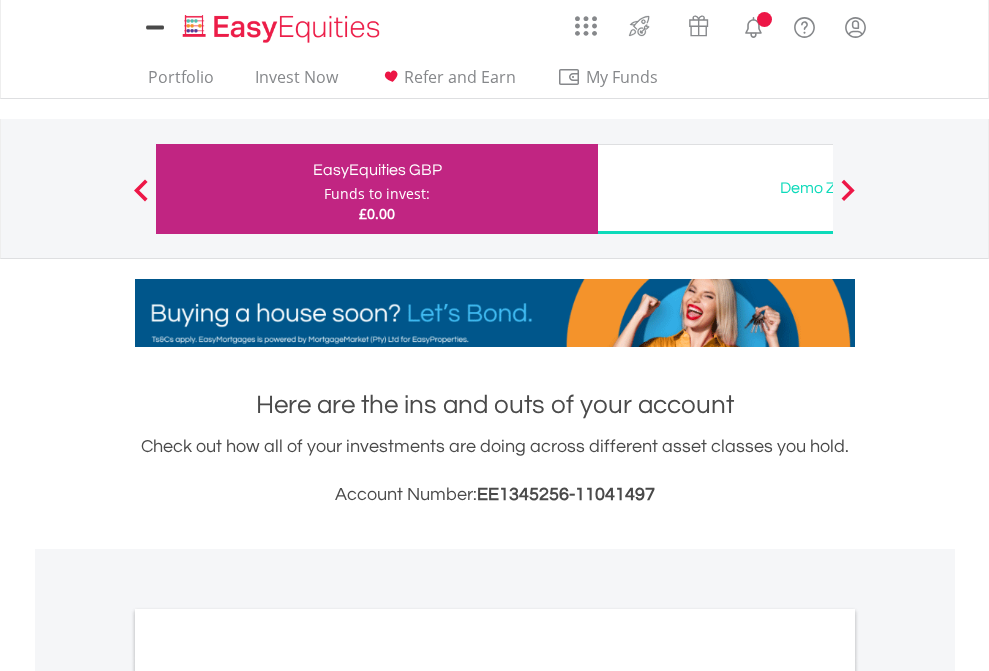 scroll, scrollTop: 0, scrollLeft: 0, axis: both 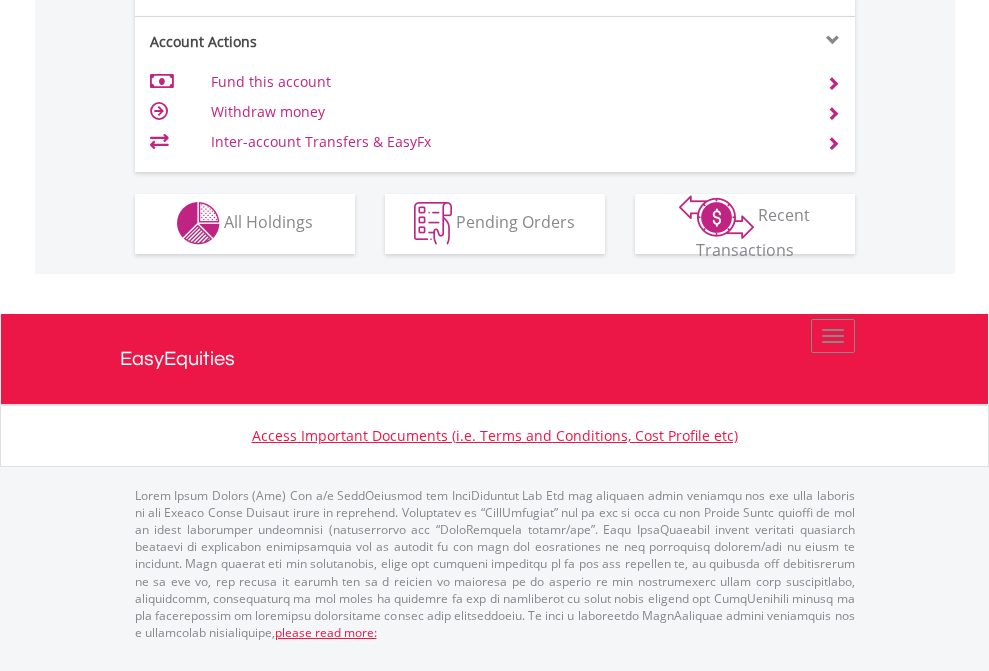 click on "Investment types" at bounding box center (706, -353) 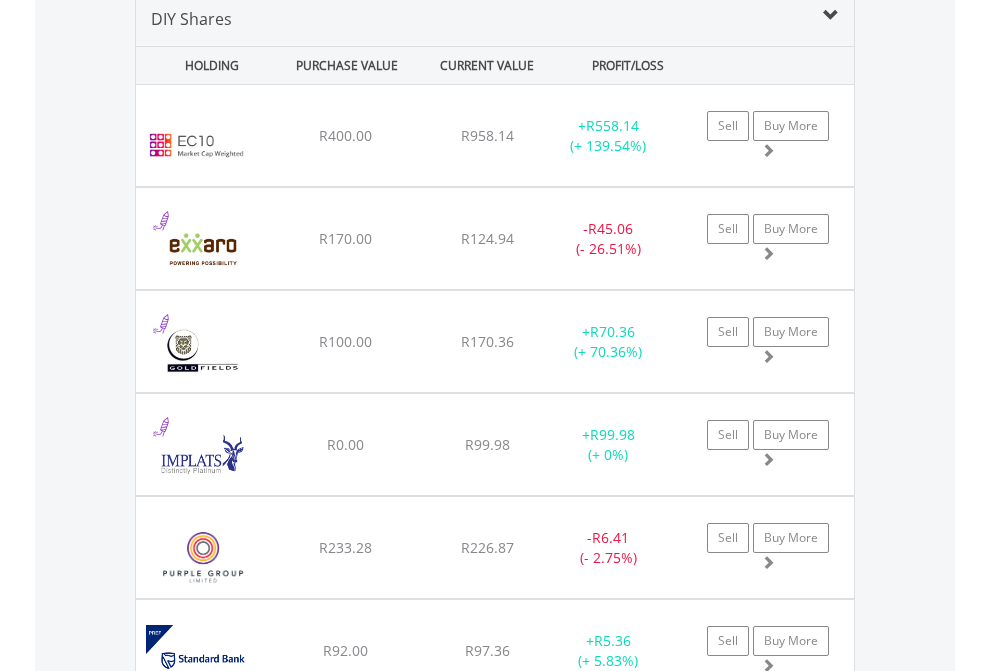 scroll, scrollTop: 1933, scrollLeft: 0, axis: vertical 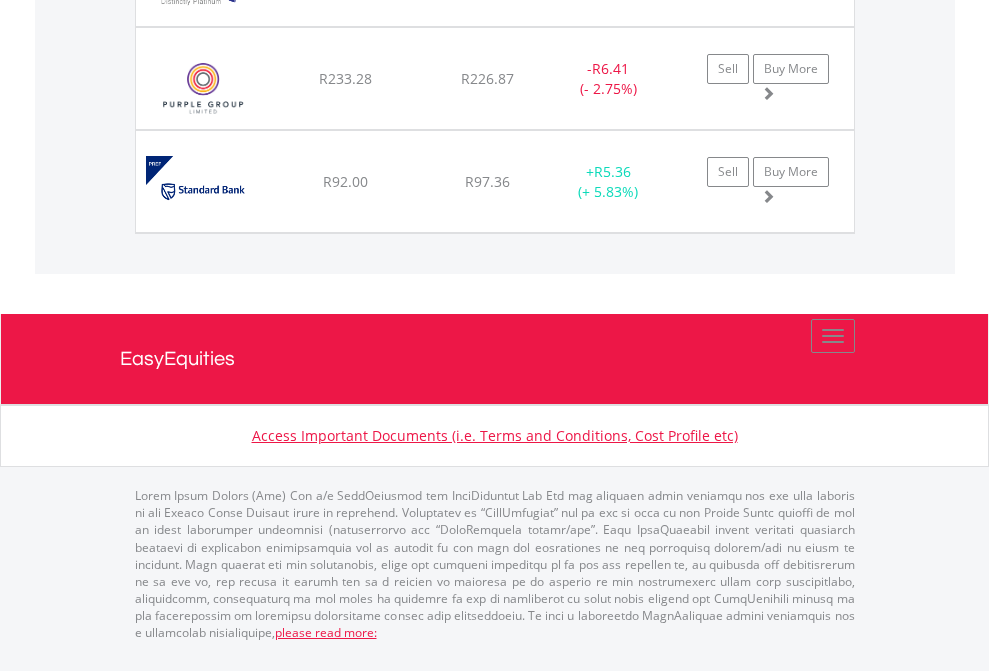 click on "TFSA" at bounding box center [818, -1483] 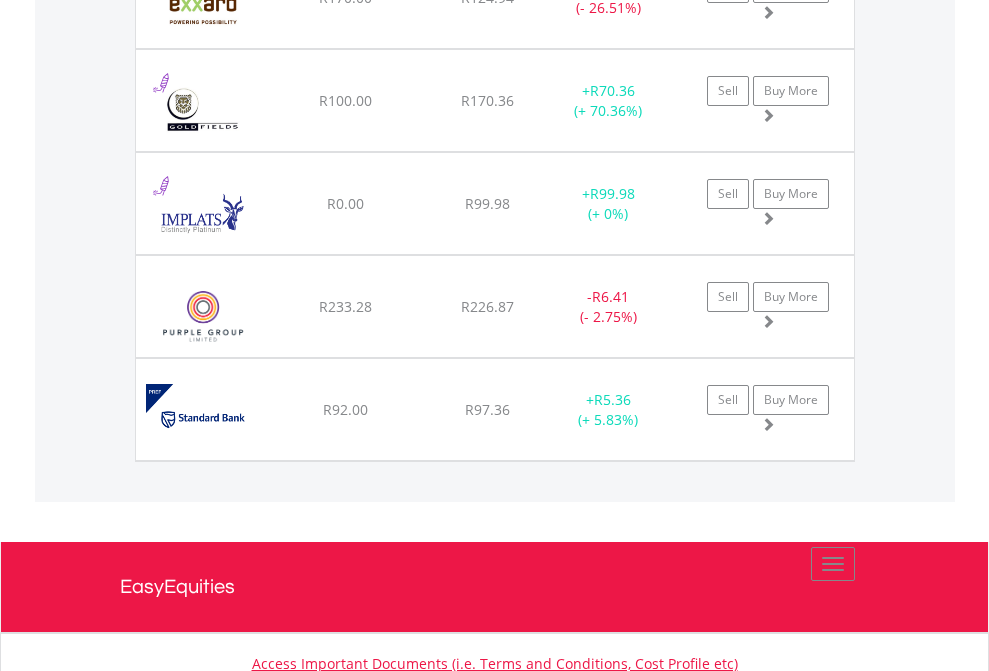 scroll, scrollTop: 144, scrollLeft: 0, axis: vertical 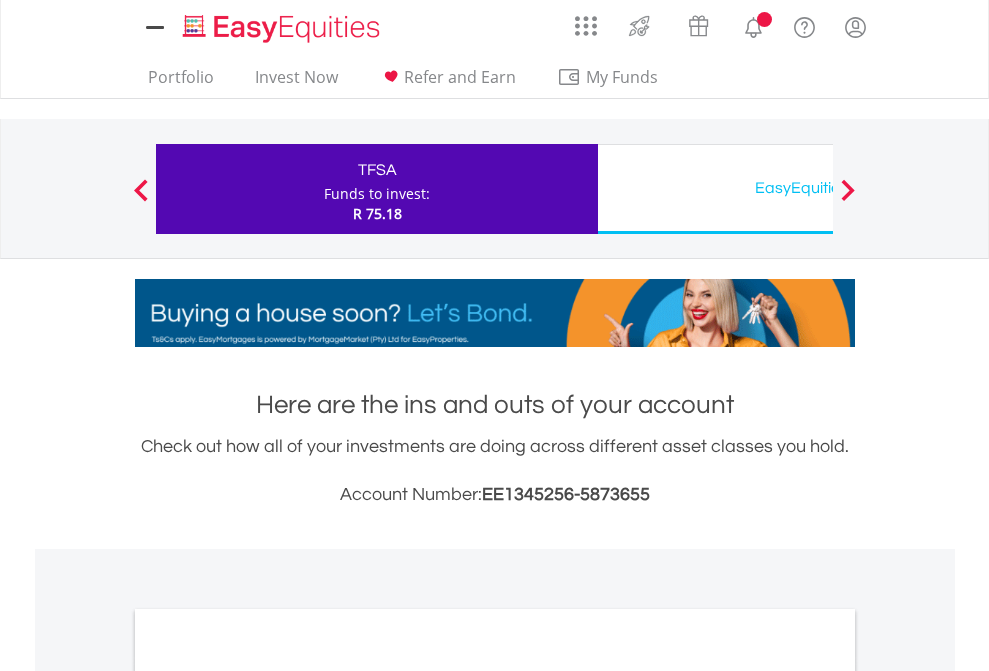 click on "All Holdings" at bounding box center (268, 1096) 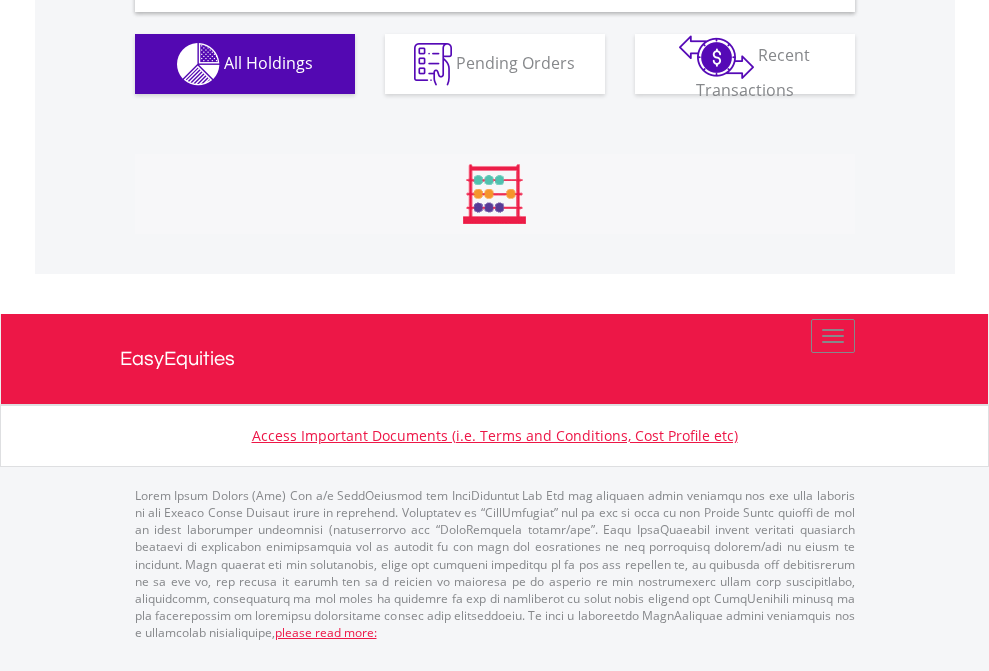 scroll, scrollTop: 1933, scrollLeft: 0, axis: vertical 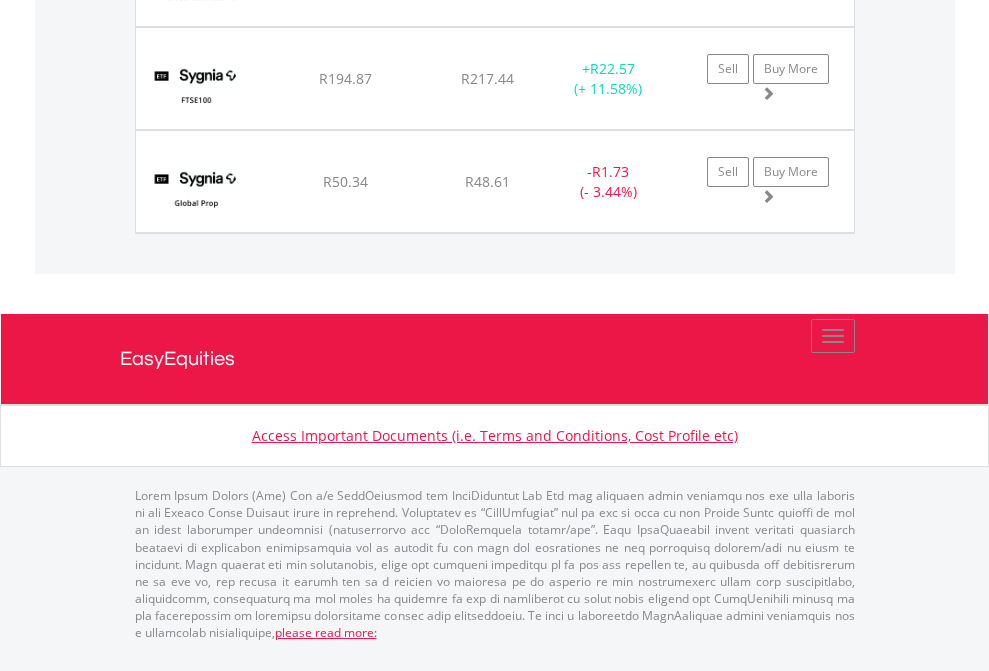 click on "EasyEquities USD" at bounding box center [818, -1277] 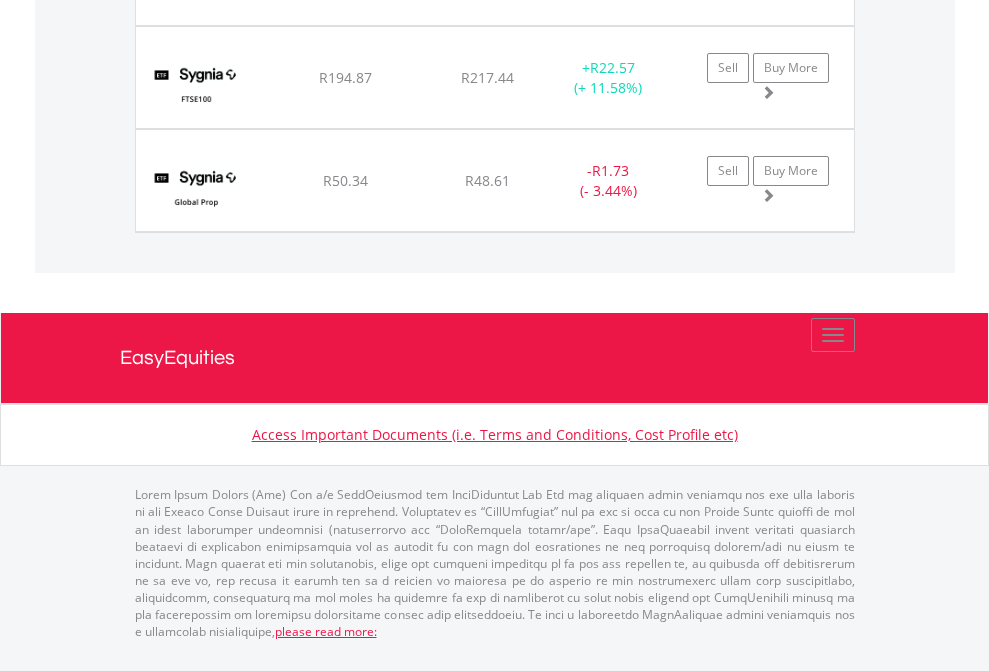 scroll, scrollTop: 144, scrollLeft: 0, axis: vertical 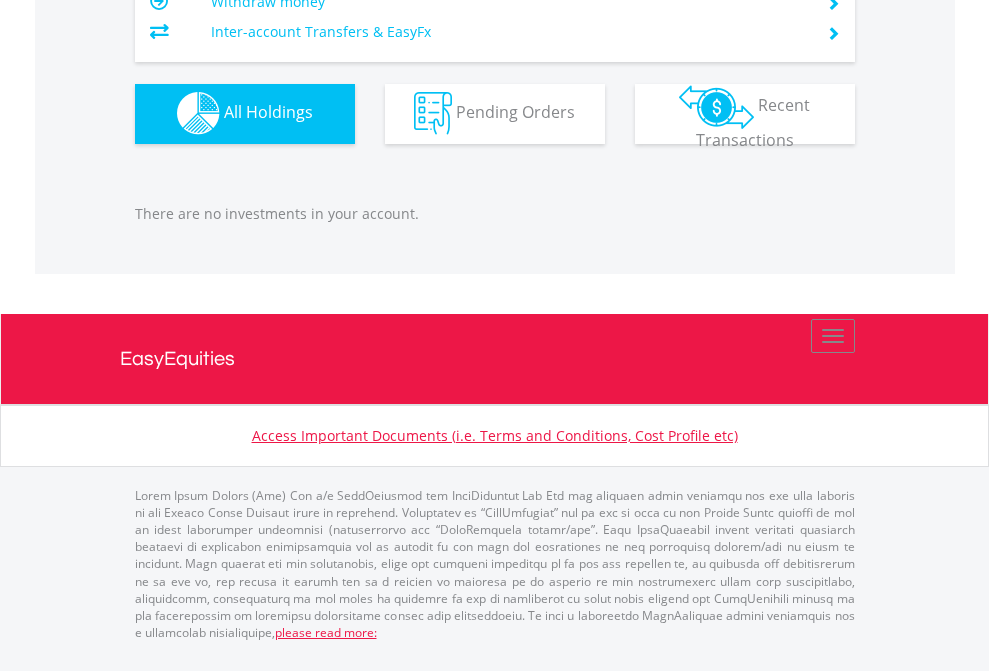 click on "EasyEquities AUD" at bounding box center [818, -1142] 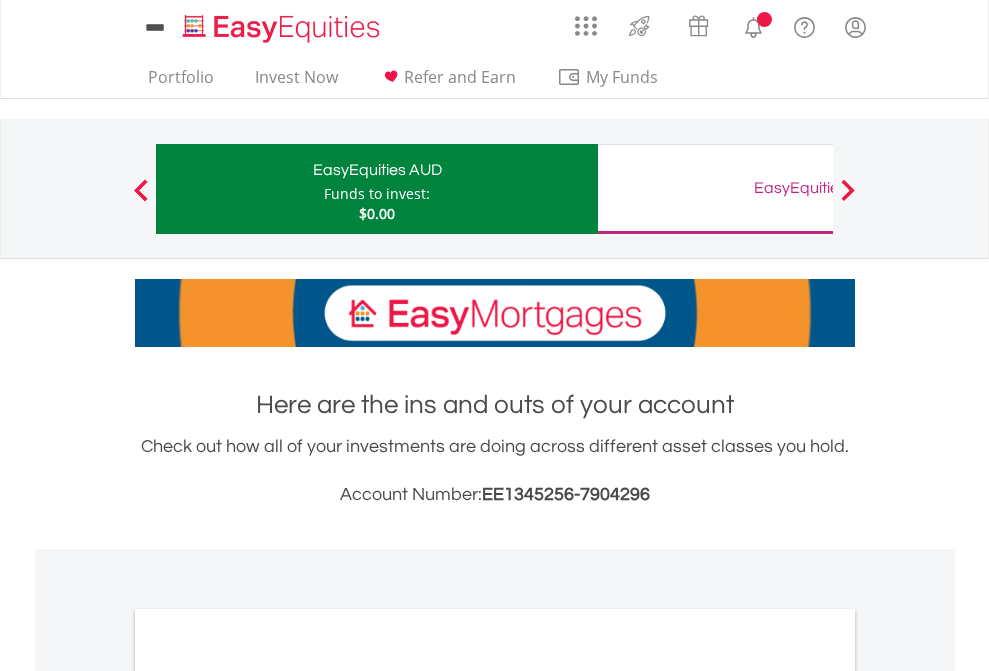 scroll, scrollTop: 0, scrollLeft: 0, axis: both 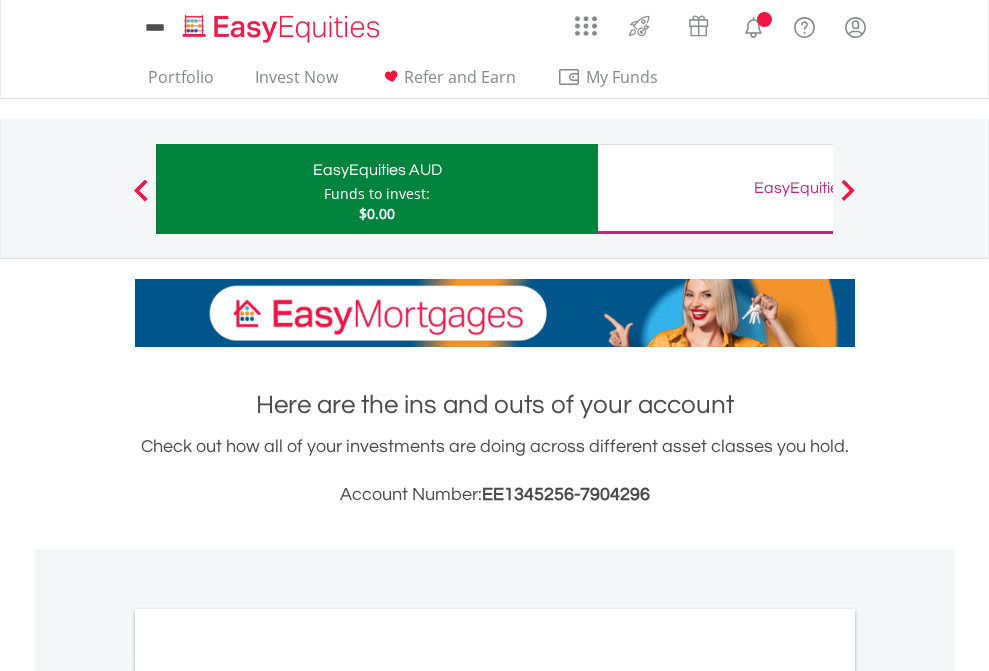click on "All Holdings" at bounding box center (268, 1096) 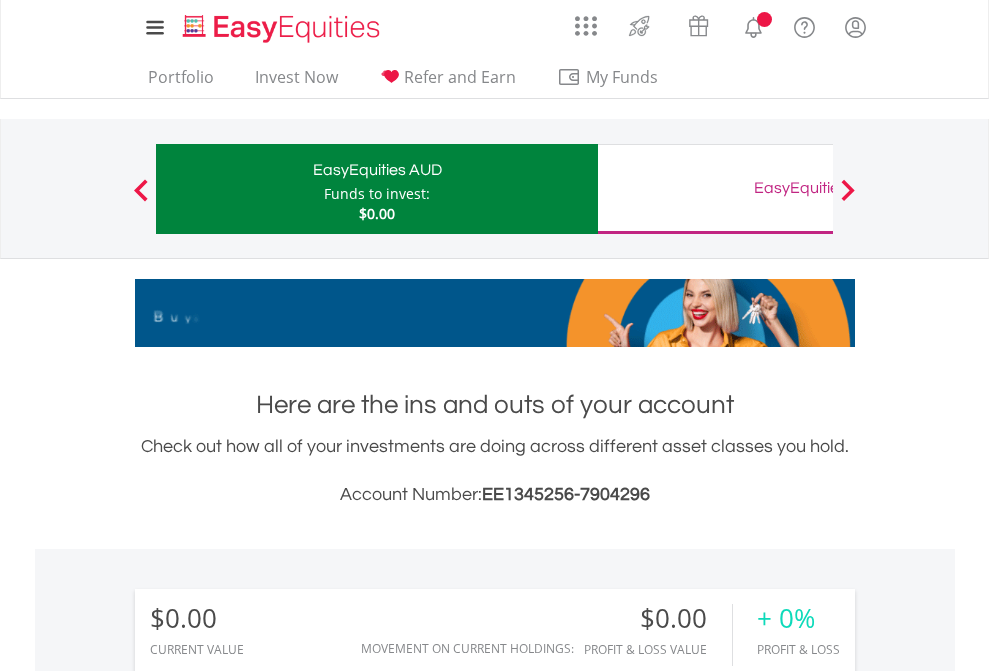 scroll, scrollTop: 1202, scrollLeft: 0, axis: vertical 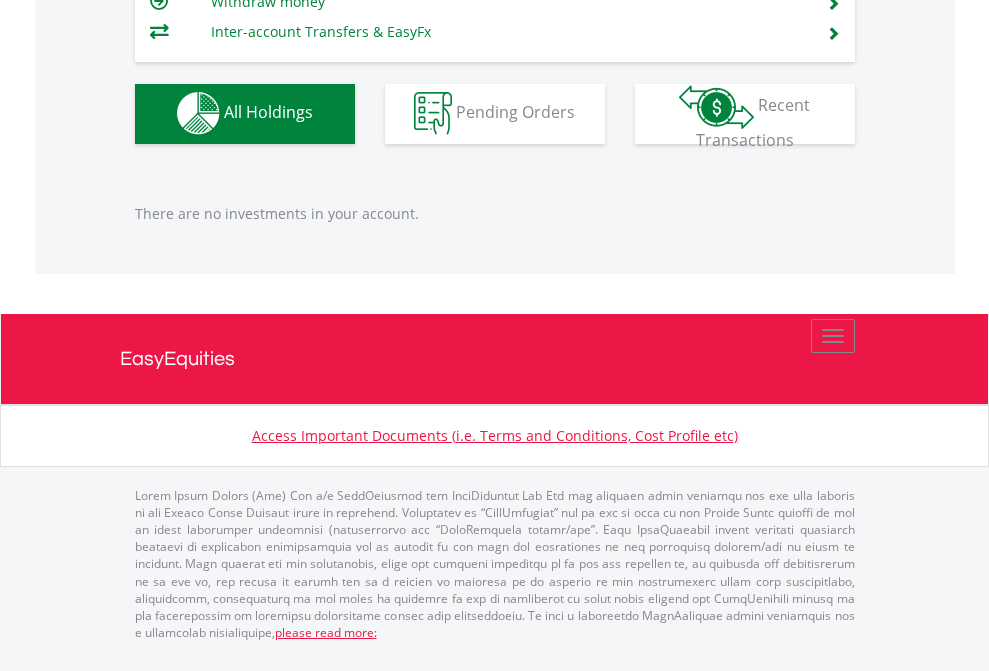 click on "EasyEquities GBP" at bounding box center (818, -1142) 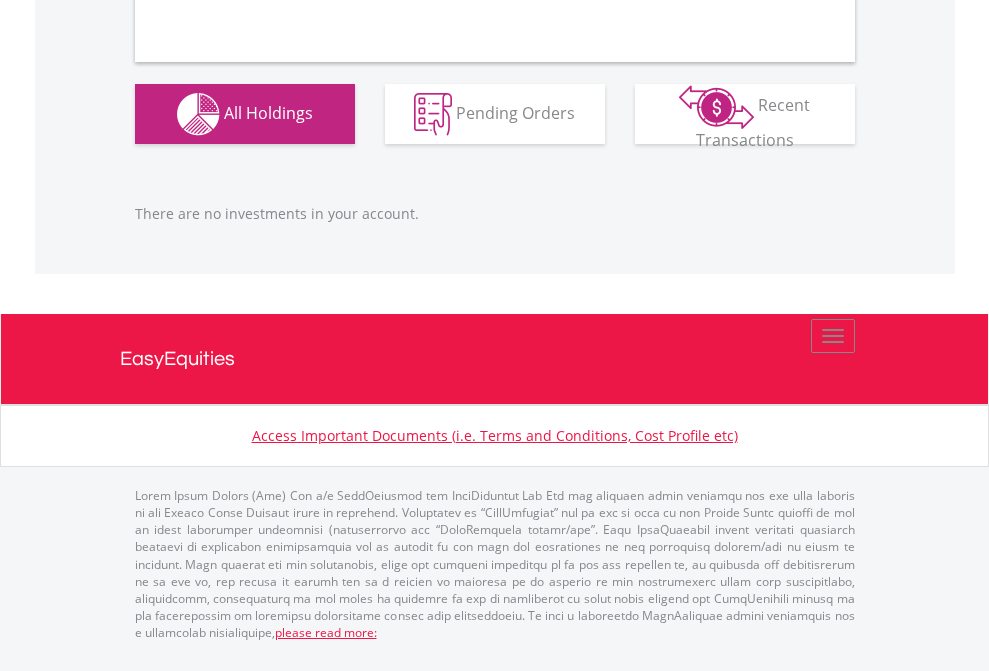 scroll, scrollTop: 1980, scrollLeft: 0, axis: vertical 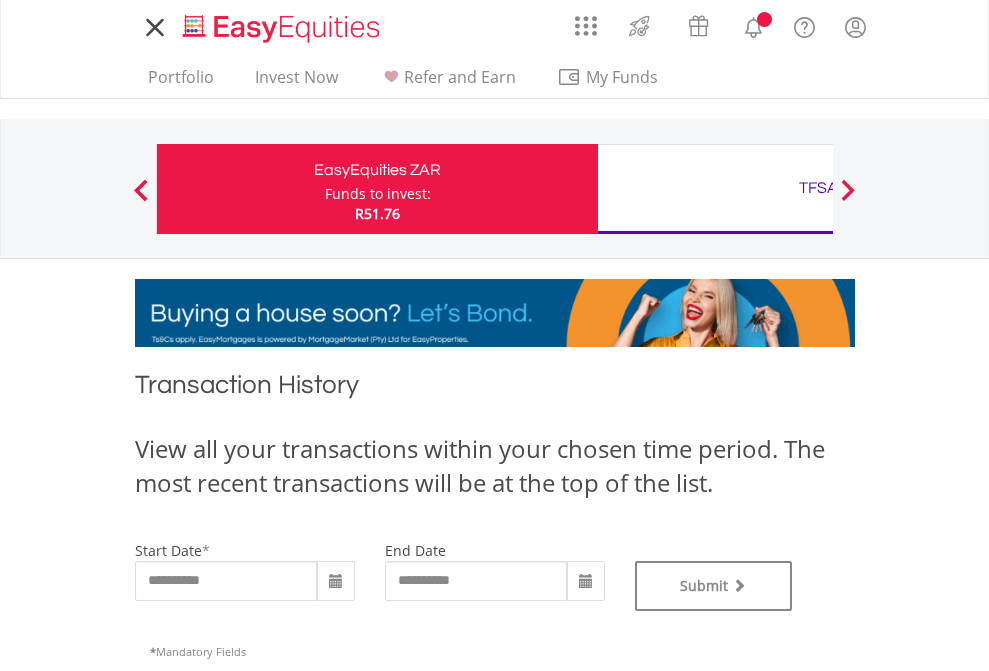 type on "**********" 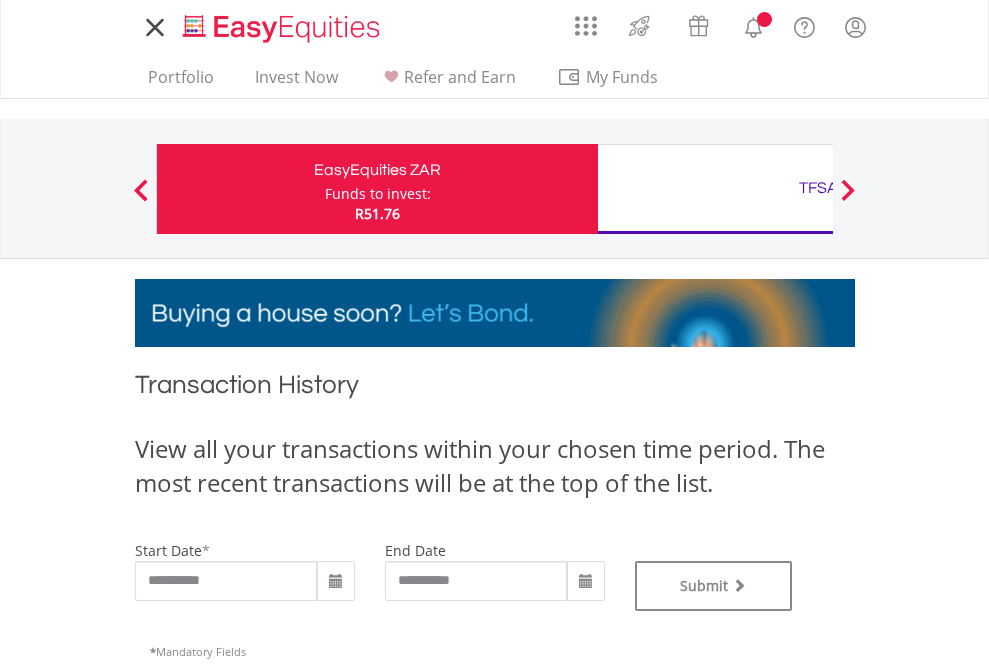 type on "**********" 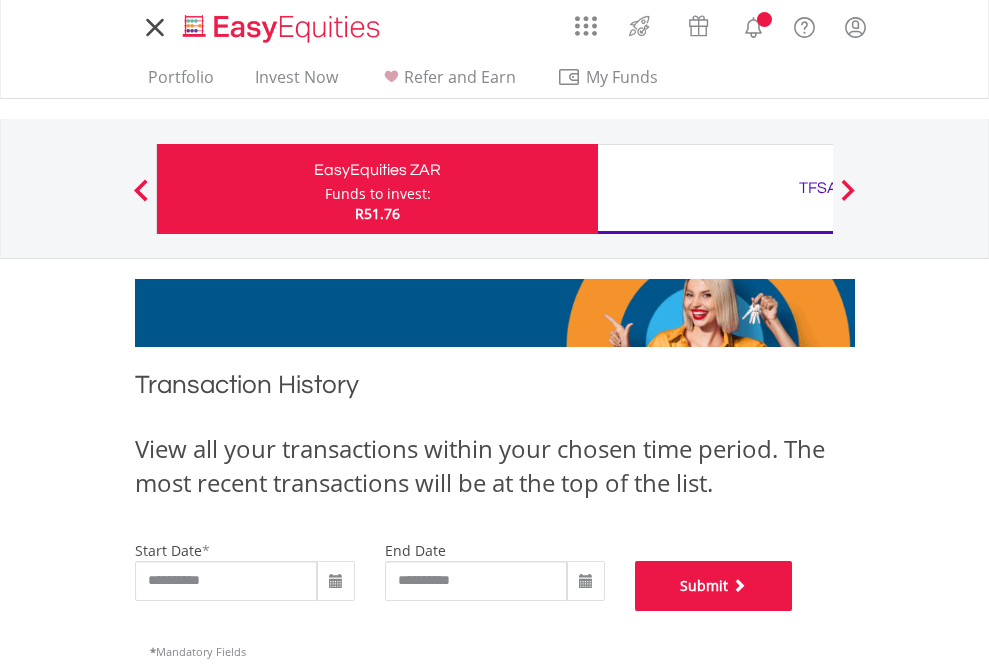 click on "Submit" at bounding box center (714, 586) 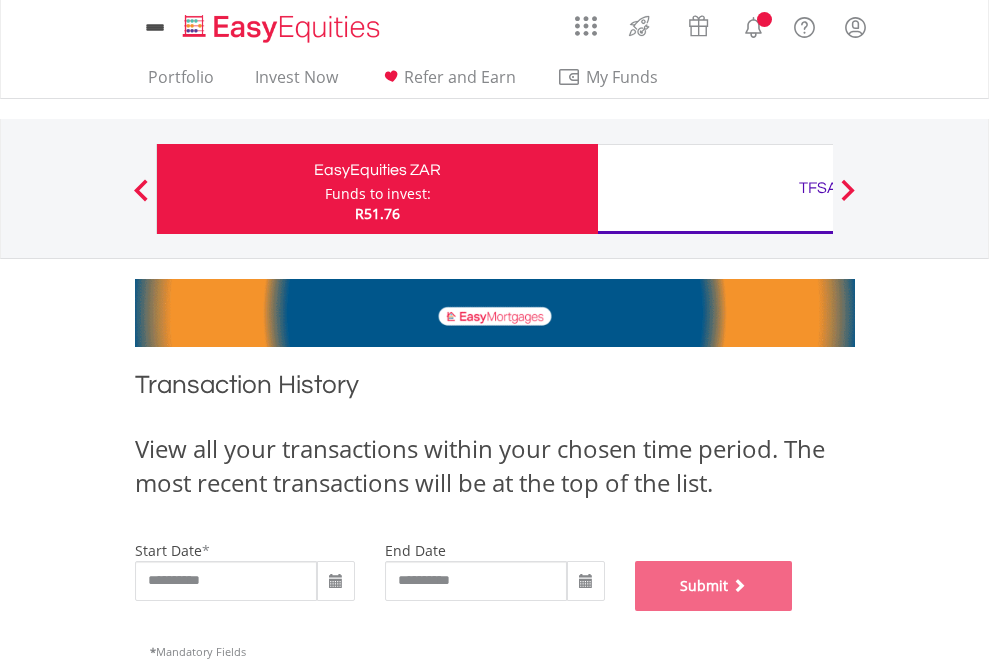 scroll, scrollTop: 811, scrollLeft: 0, axis: vertical 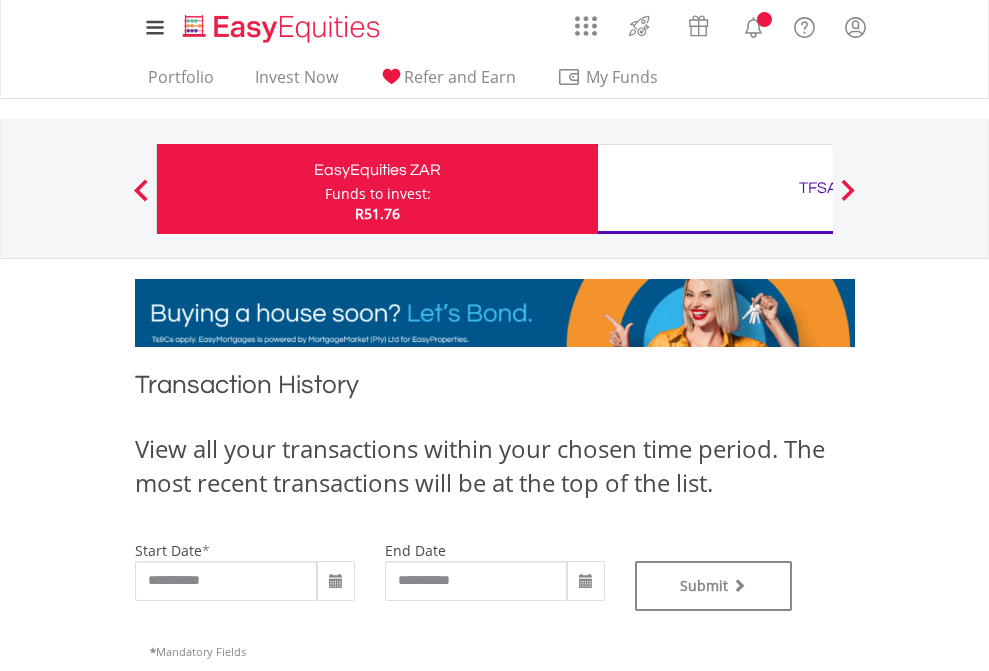 click on "TFSA" at bounding box center [818, 188] 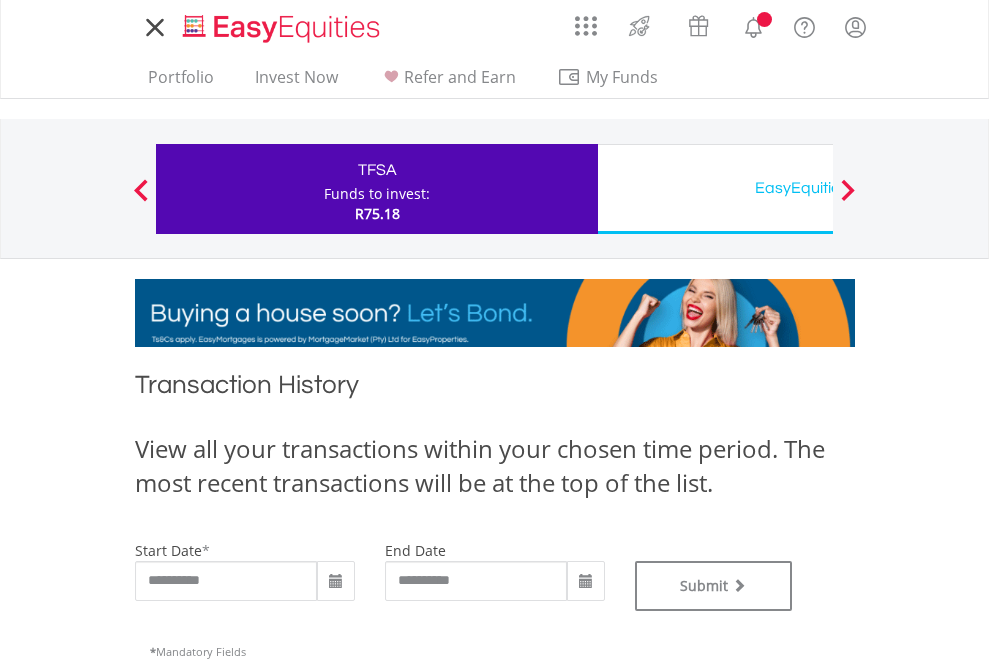 scroll, scrollTop: 0, scrollLeft: 0, axis: both 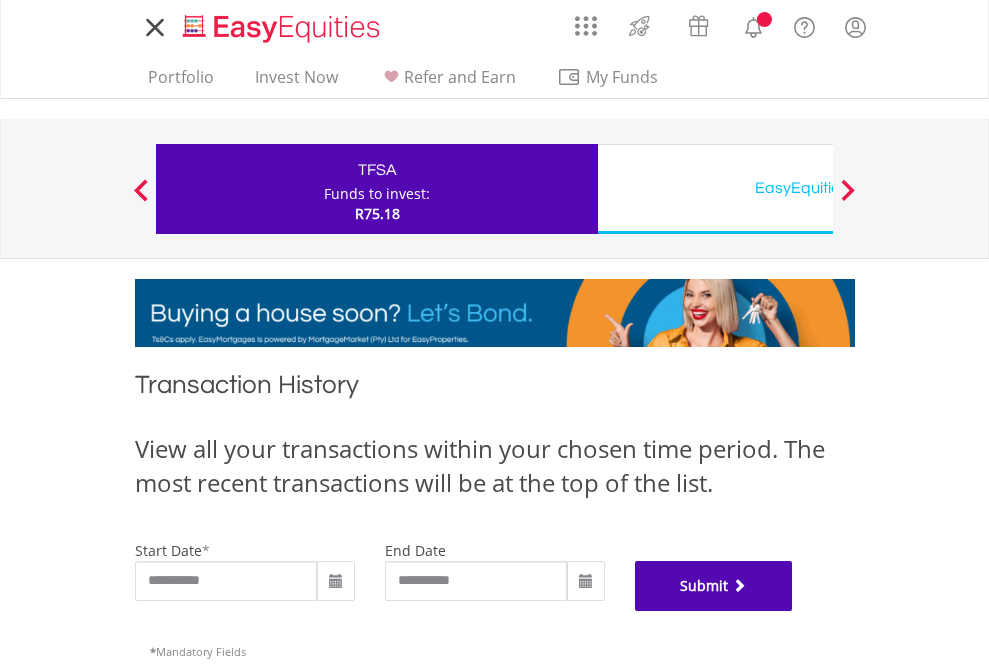 click on "Submit" at bounding box center (714, 586) 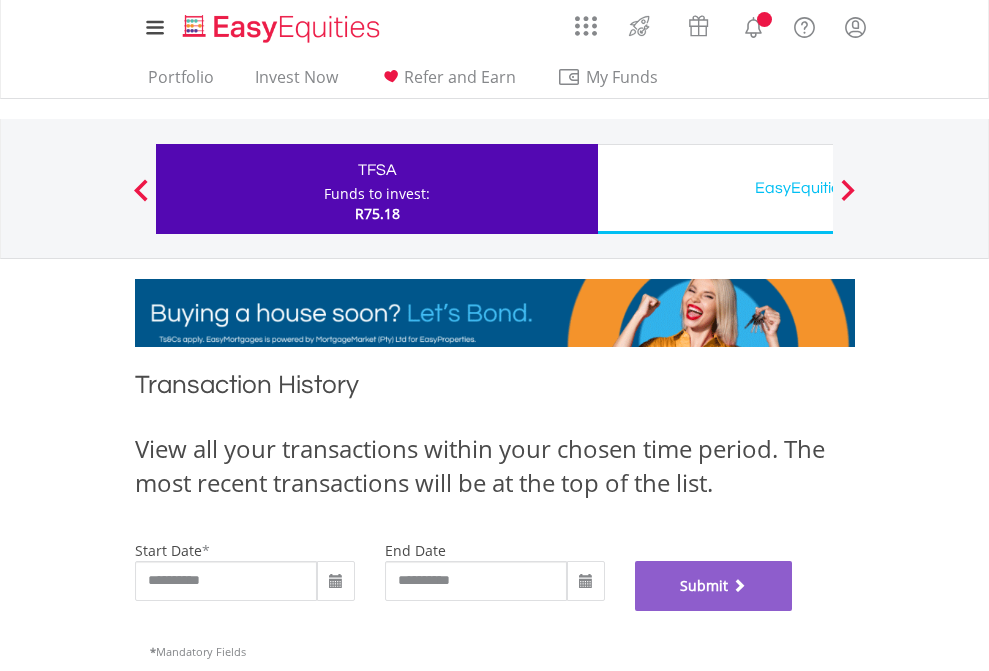scroll, scrollTop: 811, scrollLeft: 0, axis: vertical 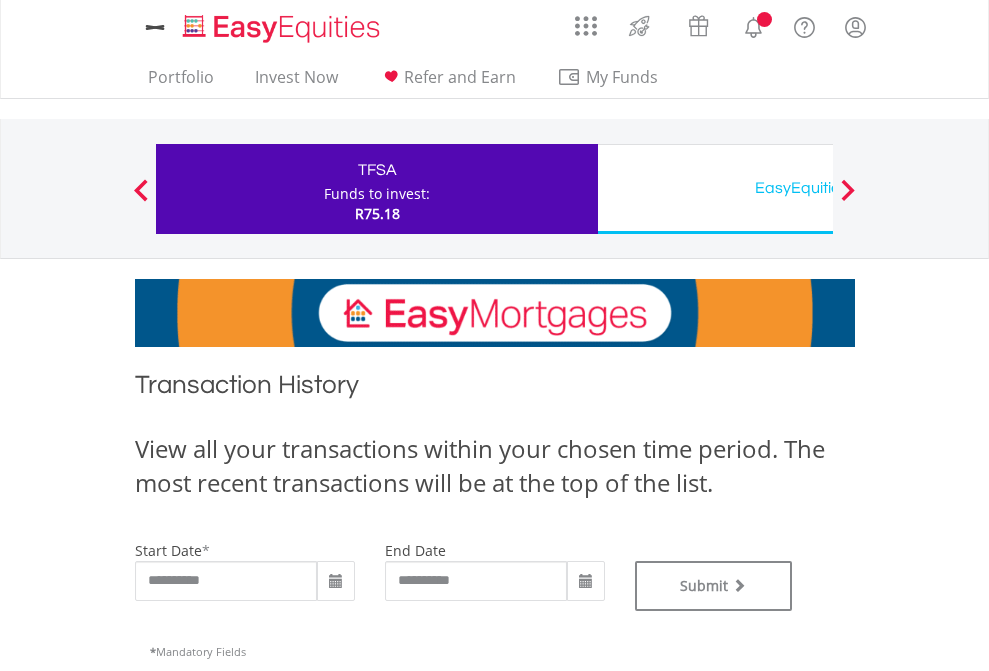 click on "EasyEquities USD" at bounding box center (818, 188) 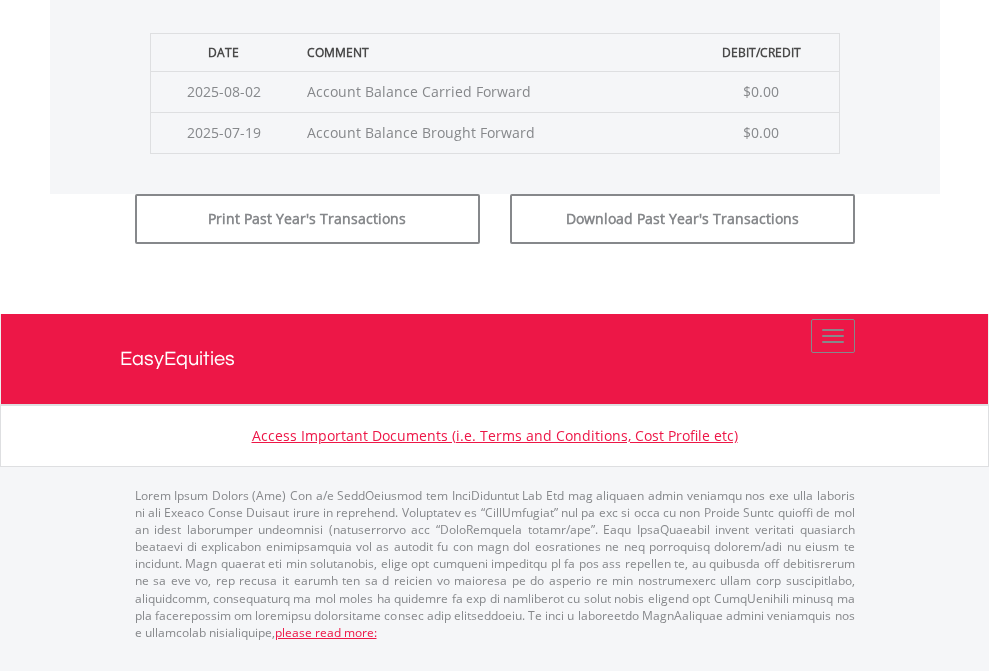 click on "Submit" at bounding box center [714, -183] 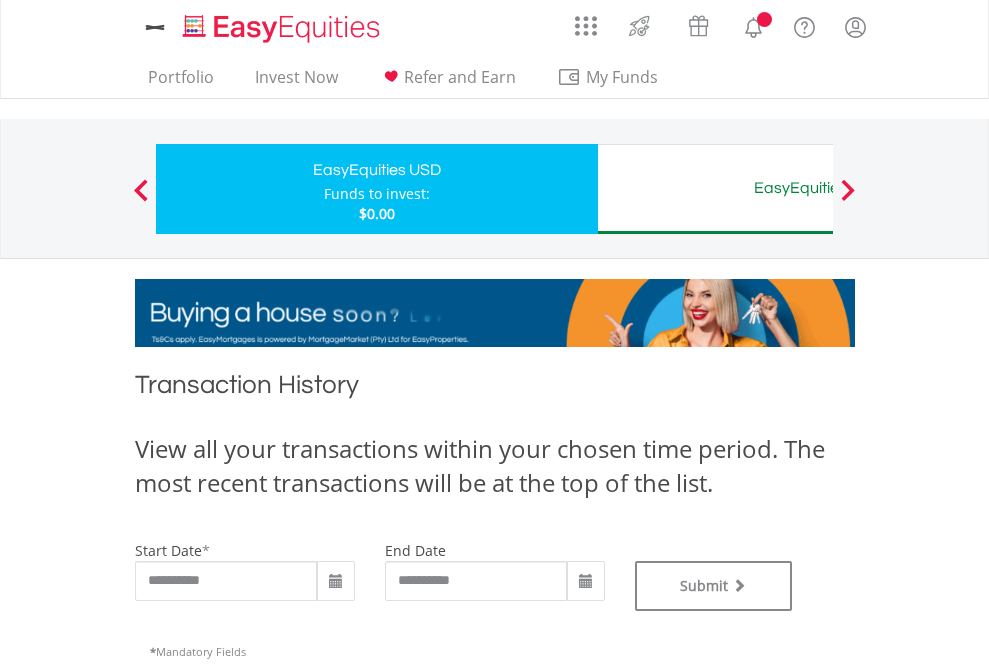 scroll, scrollTop: 0, scrollLeft: 0, axis: both 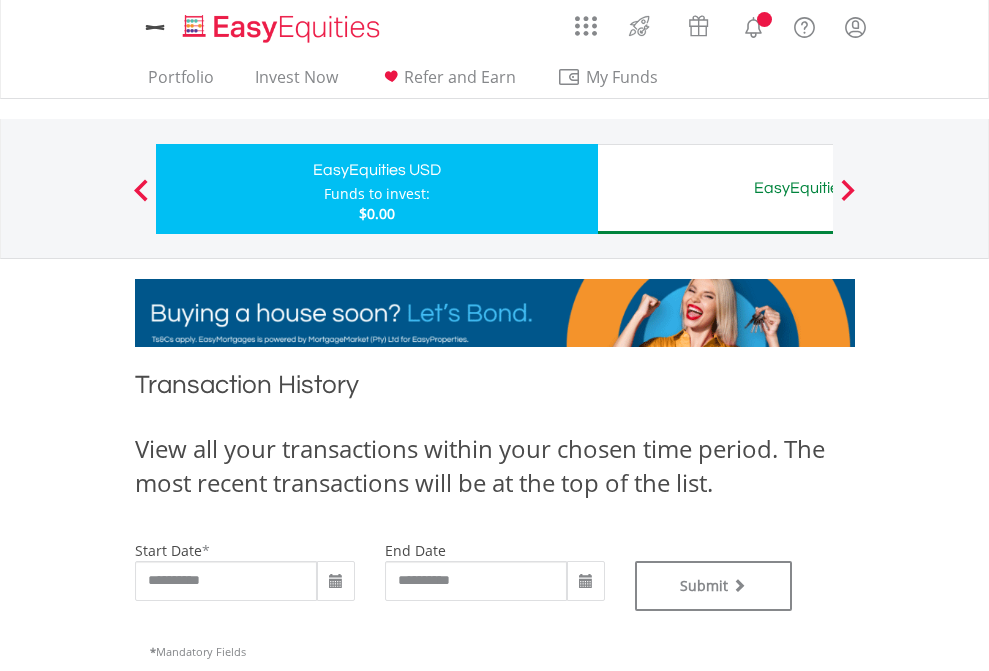 click on "EasyEquities AUD" at bounding box center [818, 188] 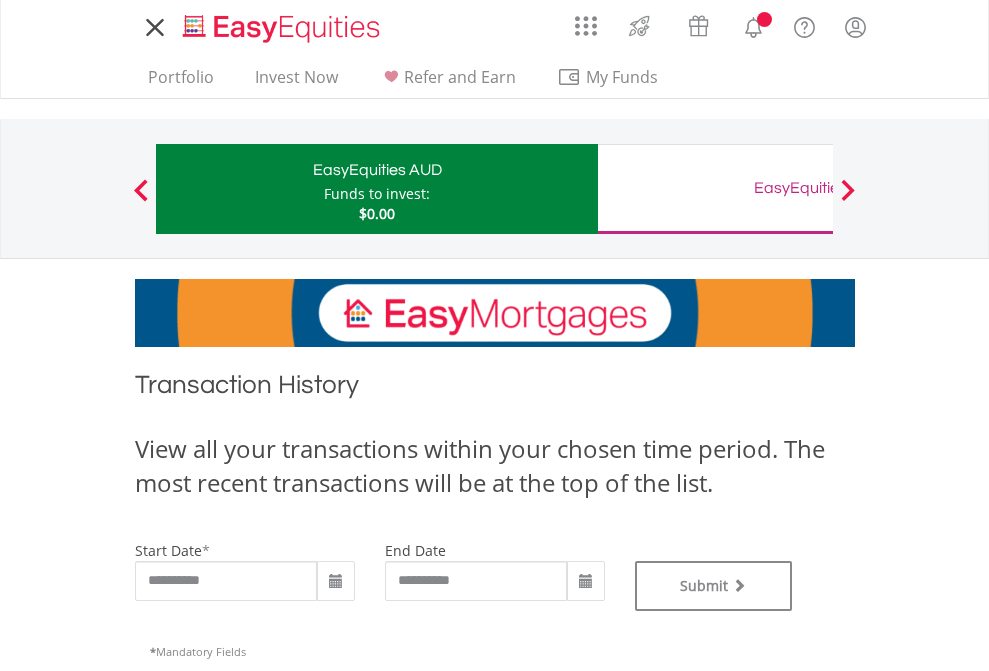scroll, scrollTop: 0, scrollLeft: 0, axis: both 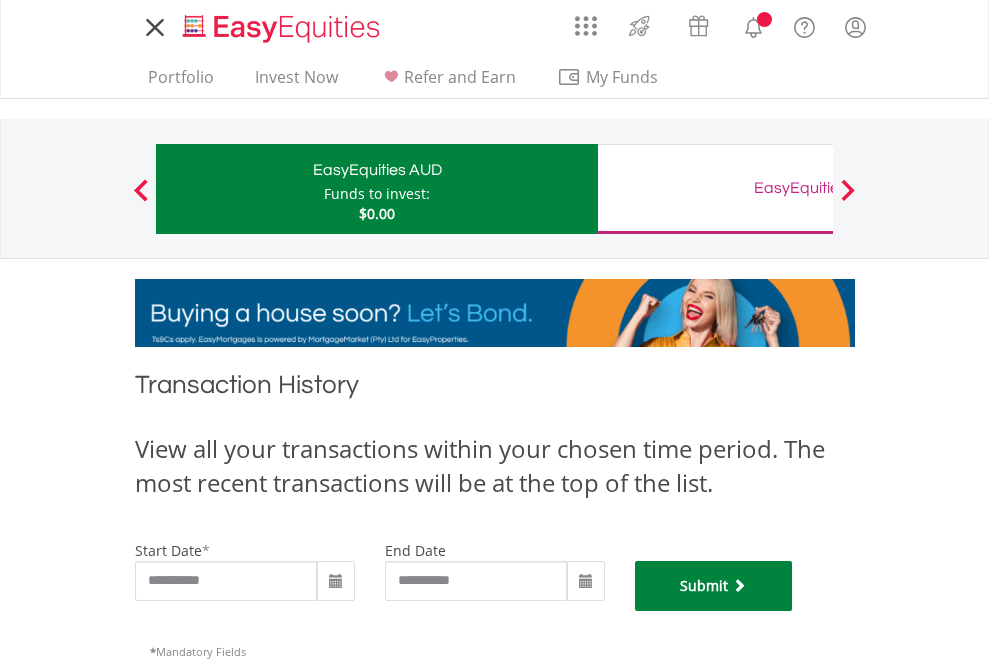 click on "Submit" at bounding box center [714, 586] 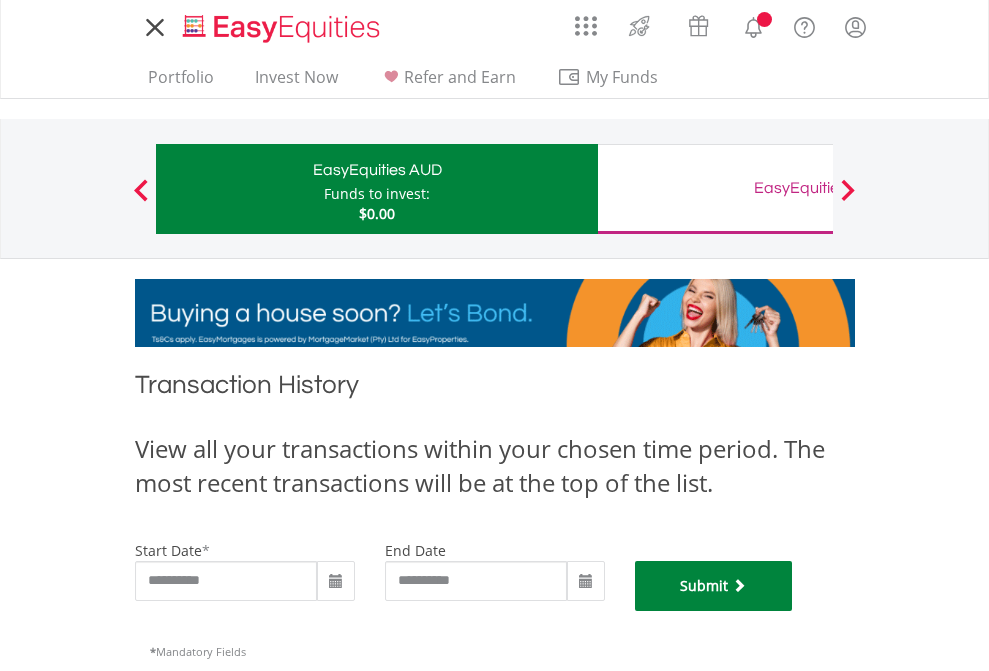 scroll, scrollTop: 811, scrollLeft: 0, axis: vertical 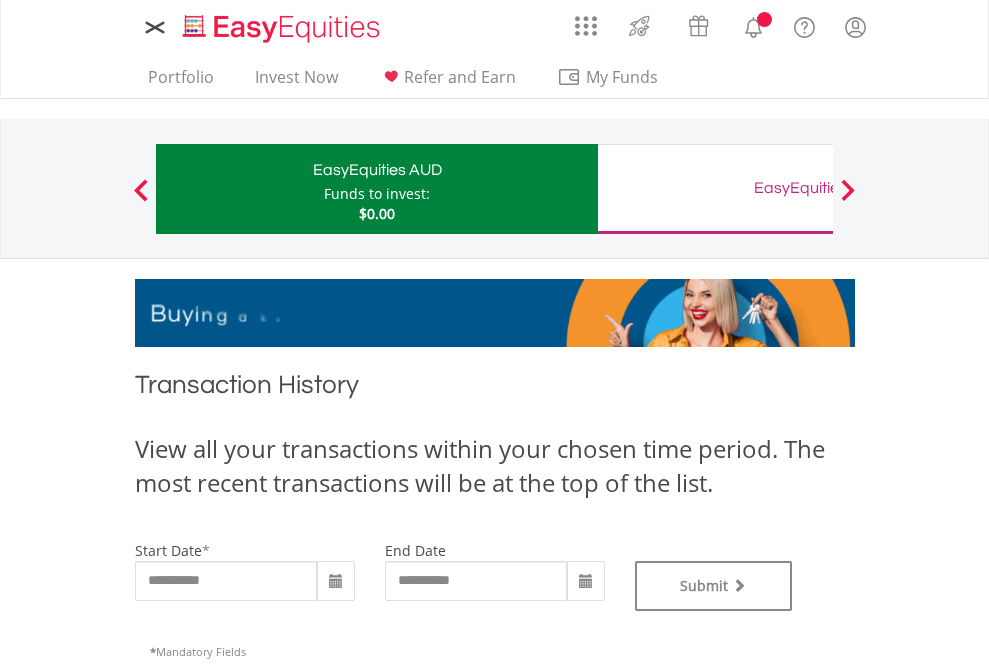 click on "EasyEquities GBP" at bounding box center (818, 188) 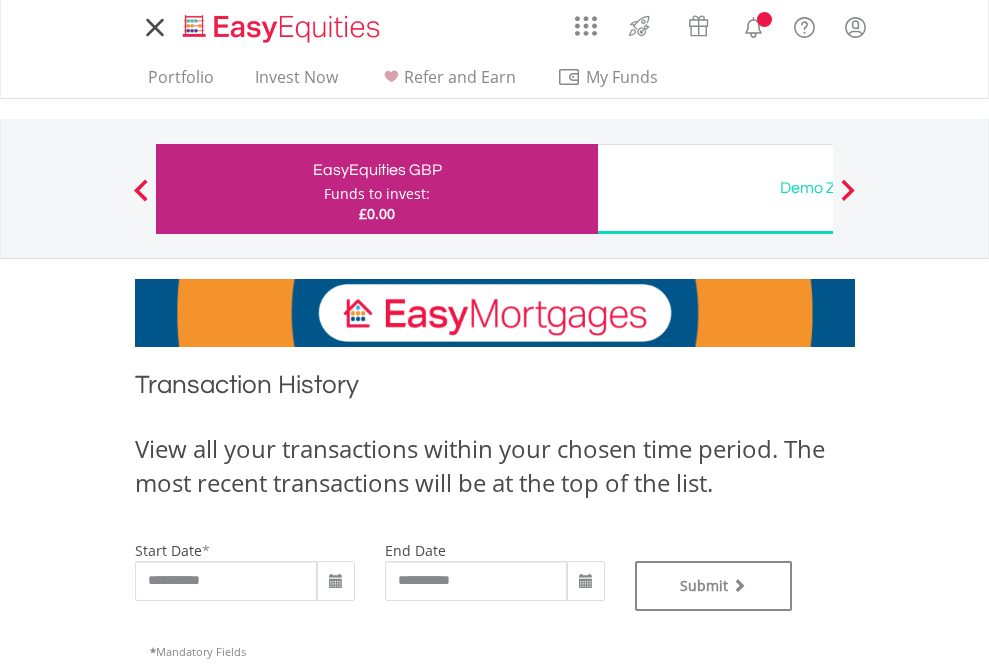 scroll, scrollTop: 0, scrollLeft: 0, axis: both 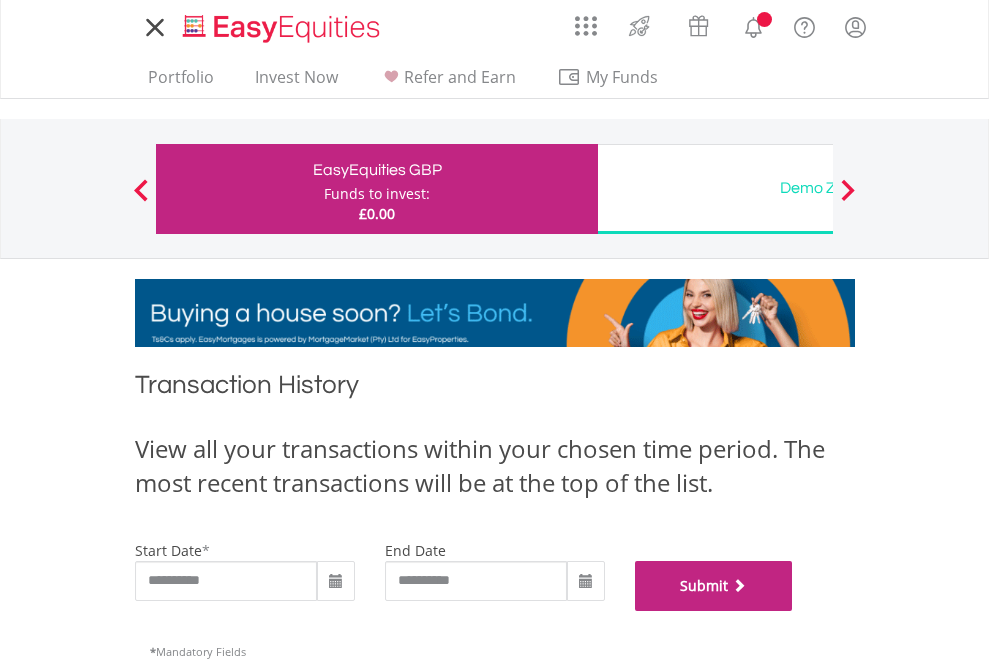 click on "Submit" at bounding box center (714, 586) 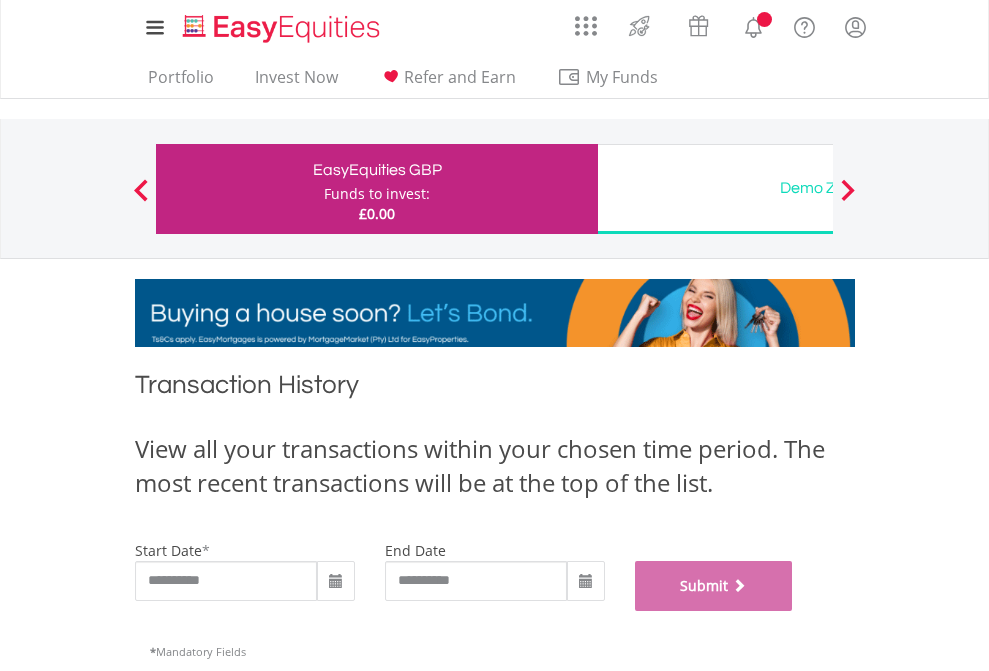 scroll, scrollTop: 811, scrollLeft: 0, axis: vertical 